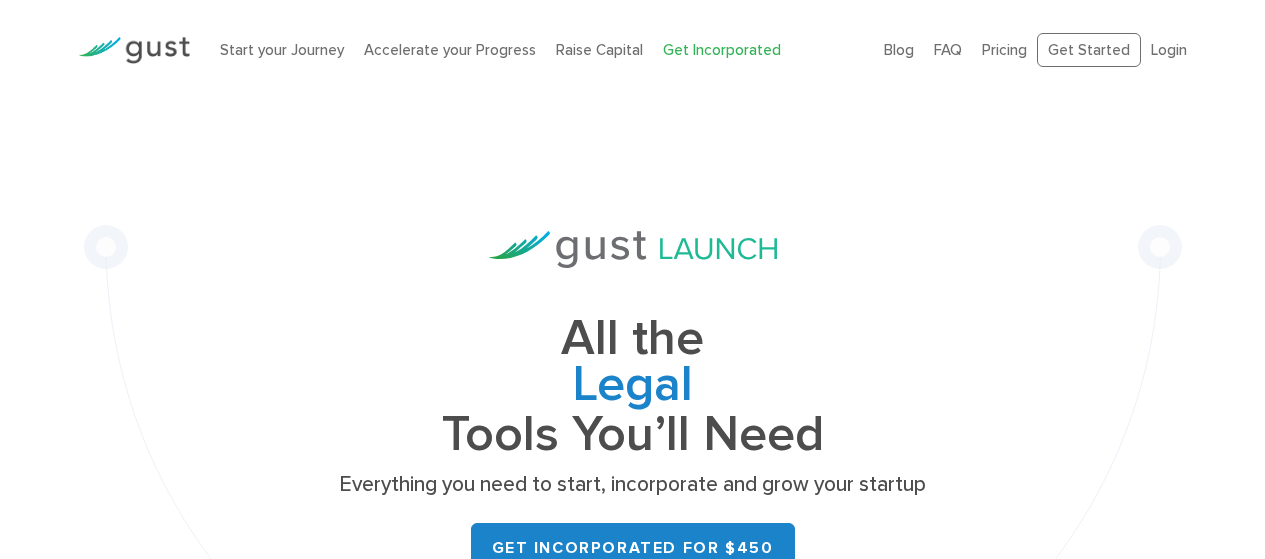 scroll, scrollTop: 0, scrollLeft: 0, axis: both 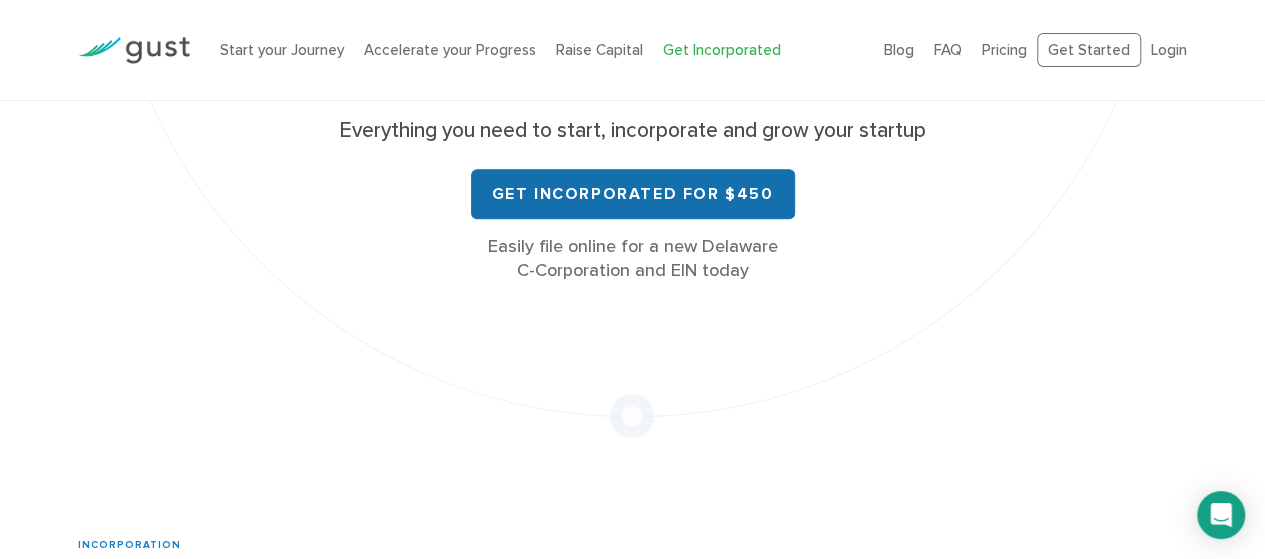 click on "Get Incorporated for $450" at bounding box center (633, 194) 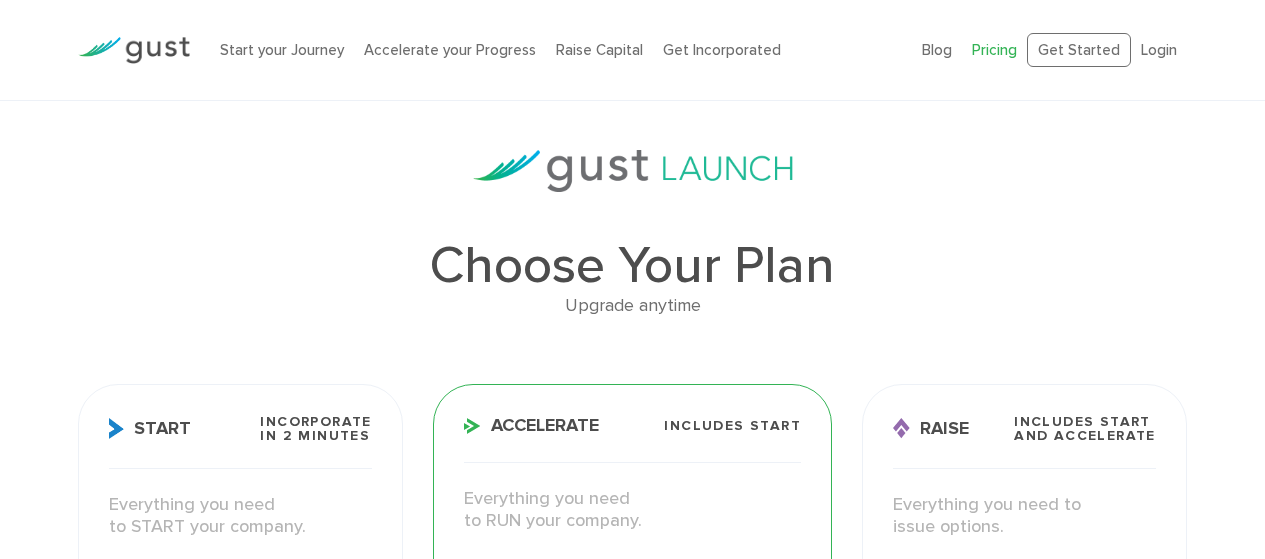 scroll, scrollTop: 323, scrollLeft: 0, axis: vertical 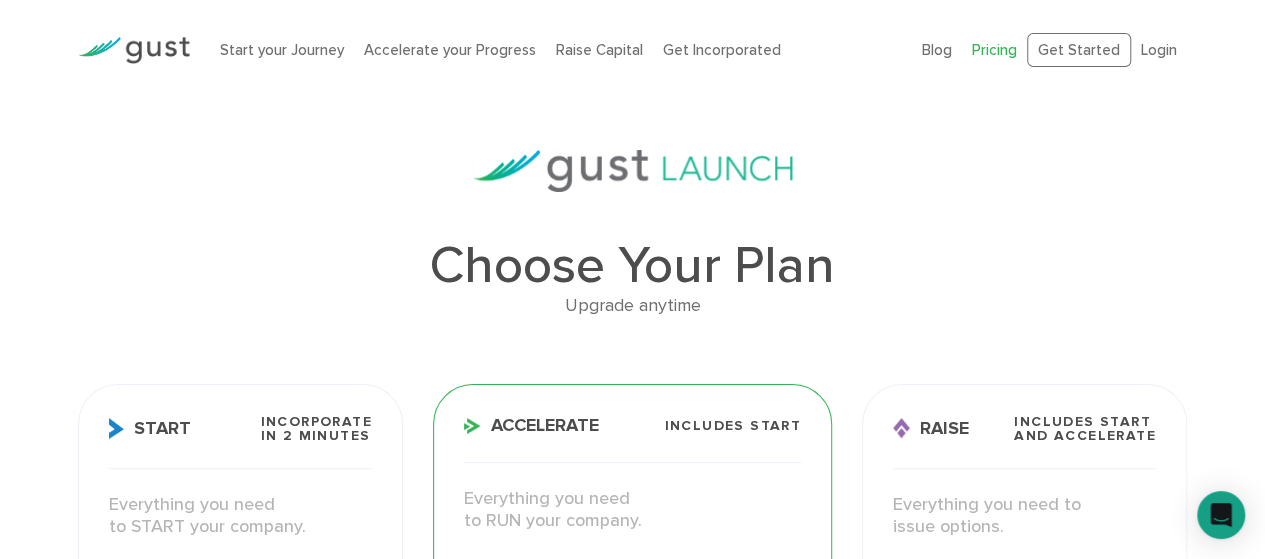 drag, startPoint x: 695, startPoint y: 321, endPoint x: 393, endPoint y: 313, distance: 302.10593 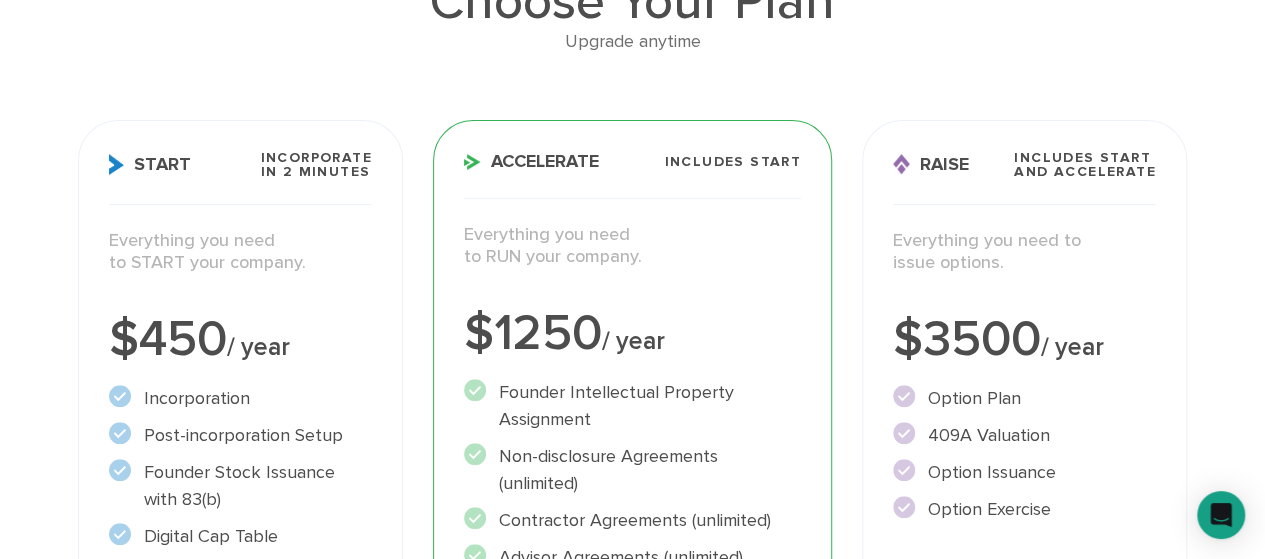 scroll, scrollTop: 0, scrollLeft: 0, axis: both 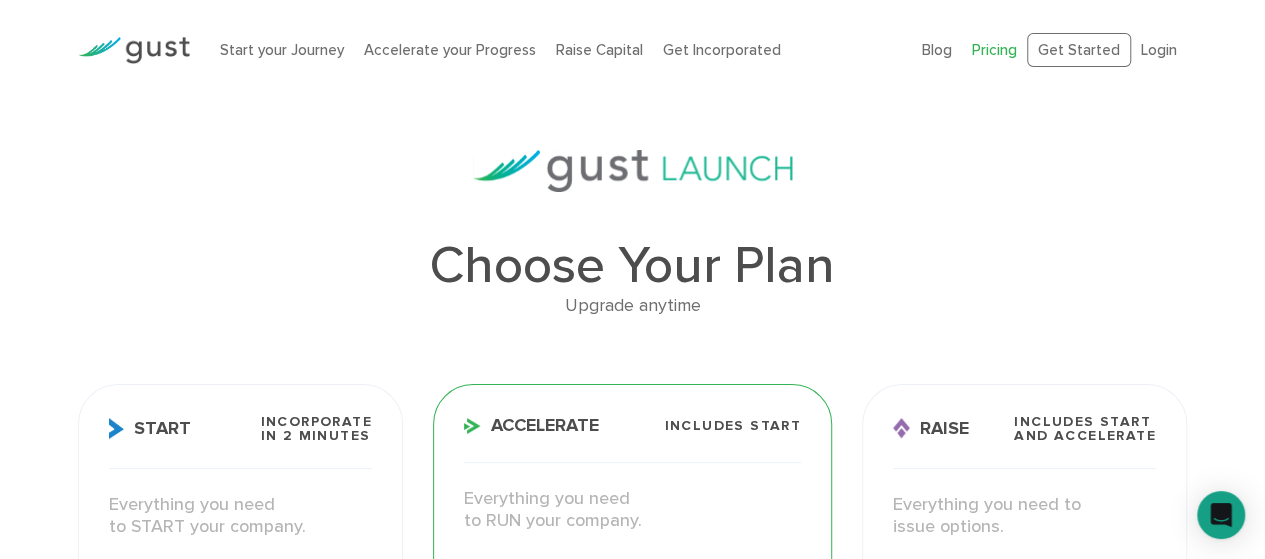 click on "Choose Your Plan
Upgrade anytime
Start
Incorporate
in 2 Minutes
Everything you need
to START your company.
$450 / year Get Incorporated" at bounding box center (632, 1843) 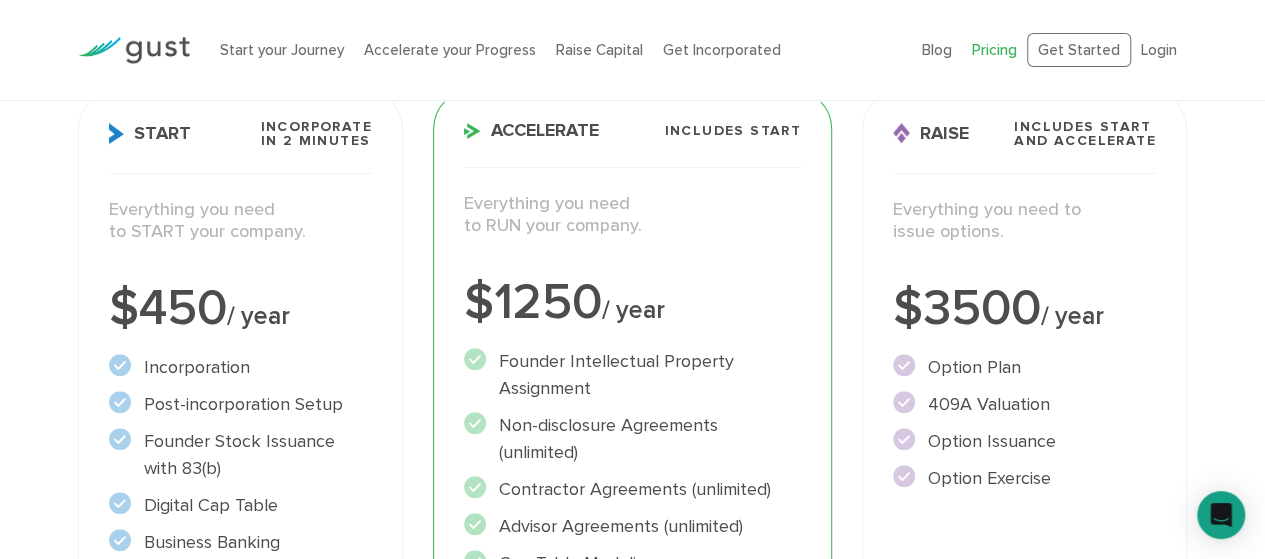 scroll, scrollTop: 0, scrollLeft: 0, axis: both 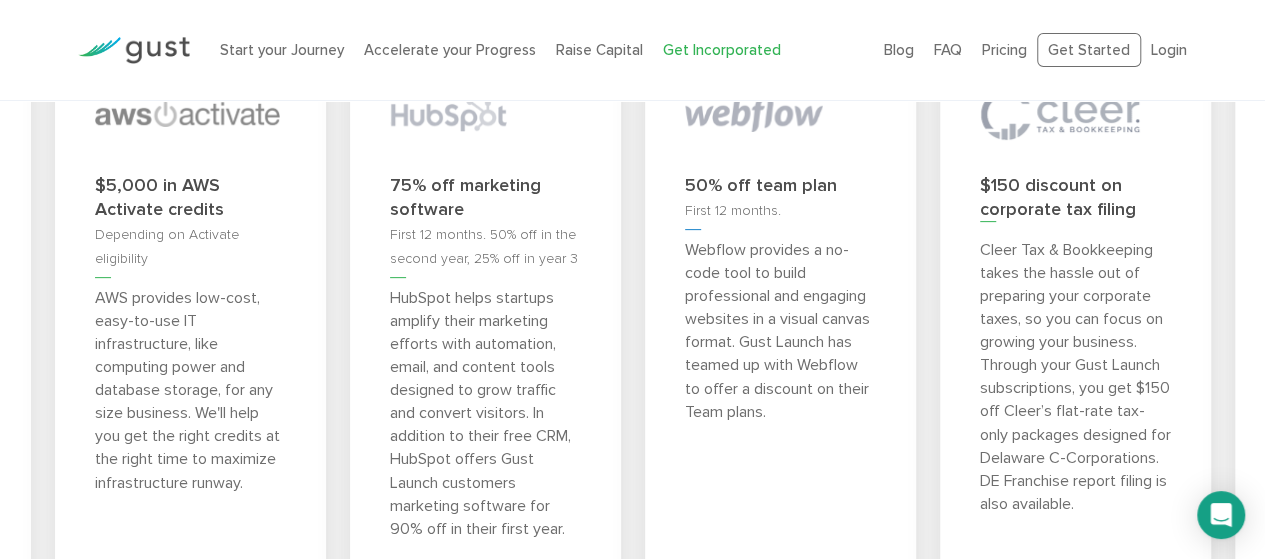 click on "$50,000 in Segment credits
Segment eligibility requirements apply
Segment makes analytics easy for startups. Instrument your web & mobile app with a beautiful analytics API, and integrate 250+ tools (like Google Analytics, Amplitude, Customer.io, Redshift, etc.) with the flip of a switch. Sign up through Gust Launch for $50,000 in credits, plus educational classes, support, and more." at bounding box center [1370, 374] 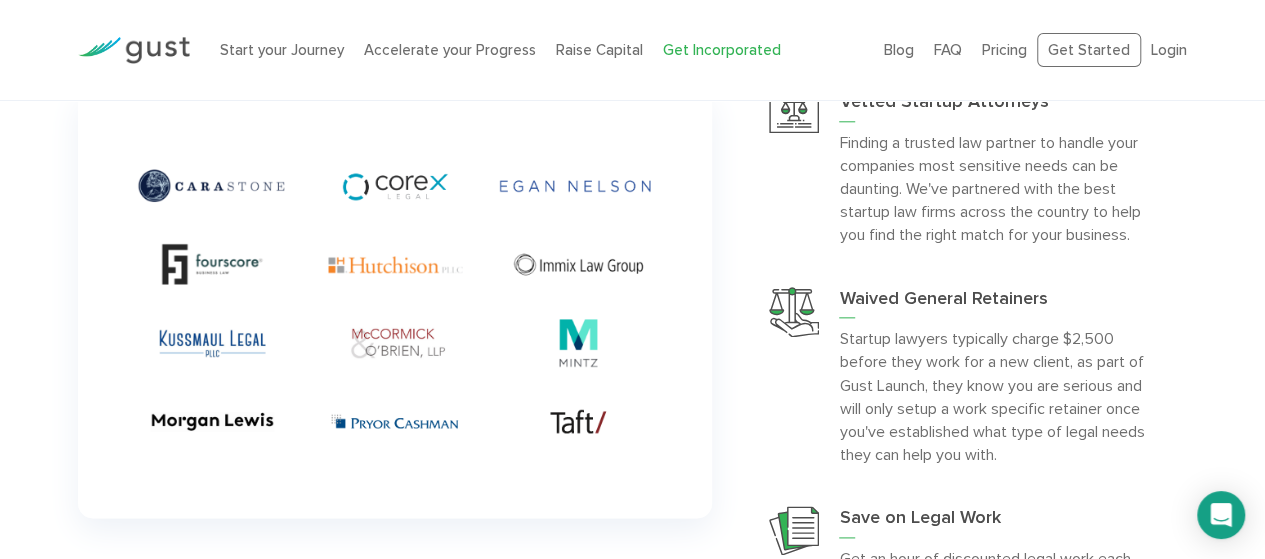 scroll, scrollTop: 4824, scrollLeft: 0, axis: vertical 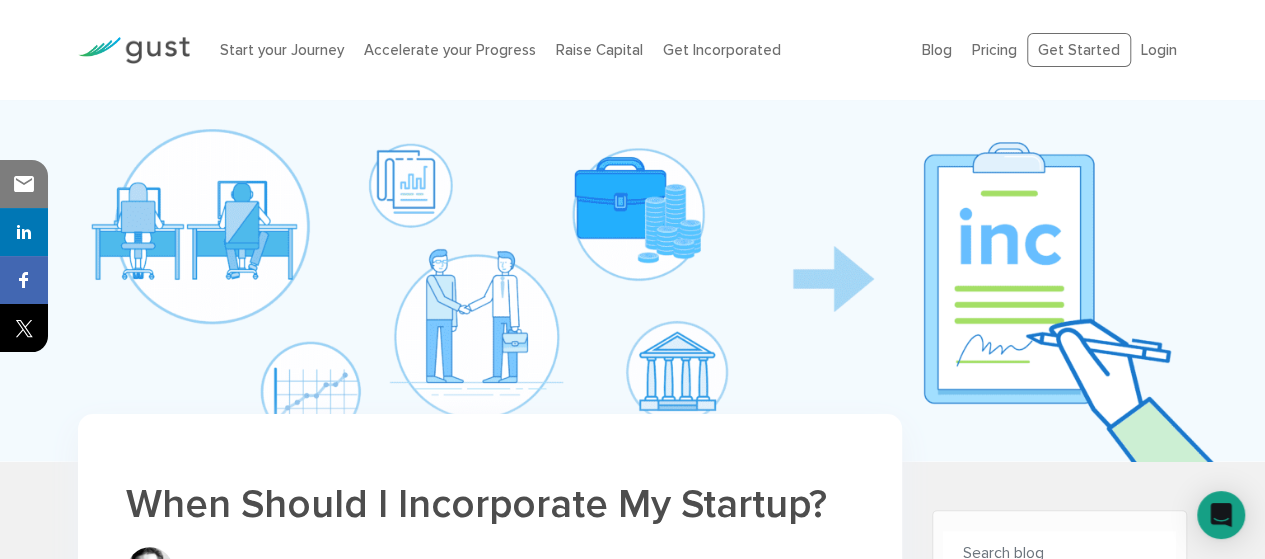 click on "Get Incorporated" at bounding box center (722, 50) 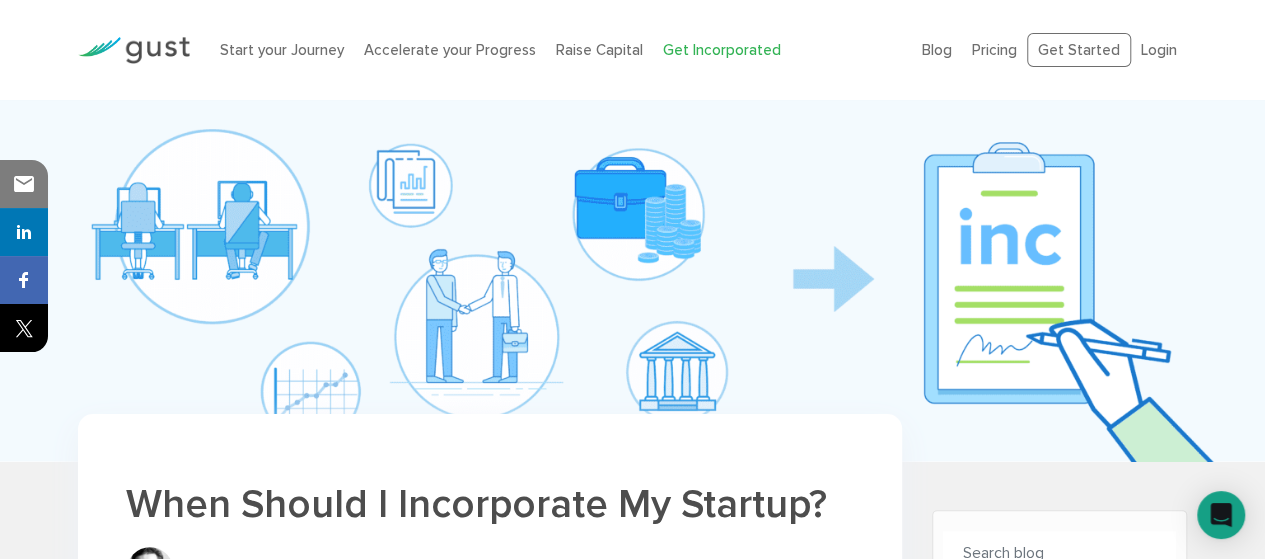 click on "Get Incorporated" at bounding box center (722, 50) 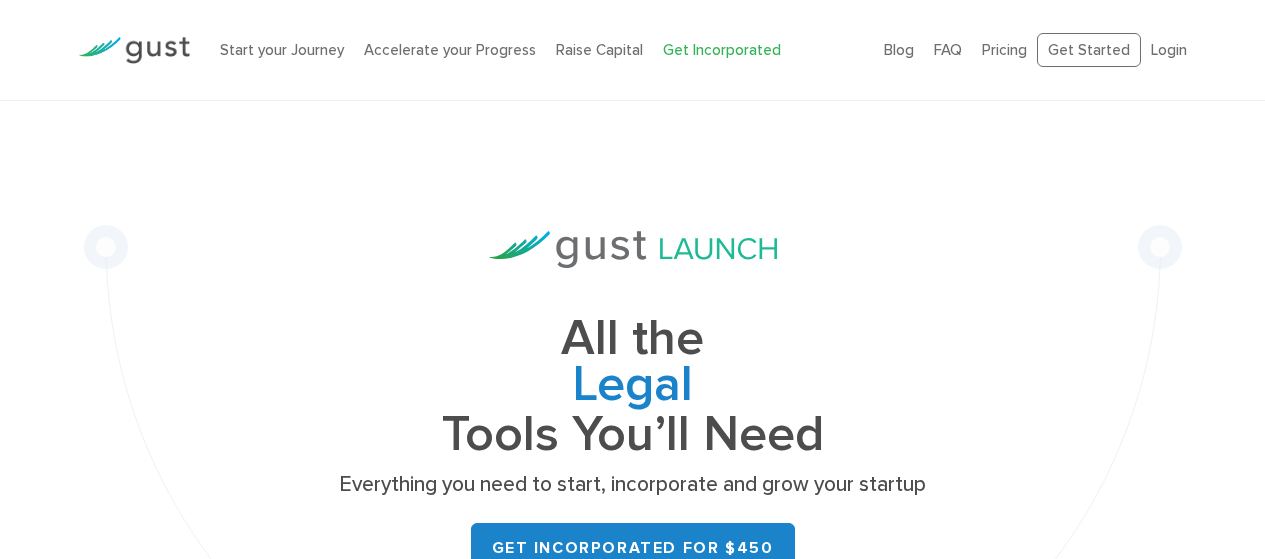 scroll, scrollTop: 198, scrollLeft: 0, axis: vertical 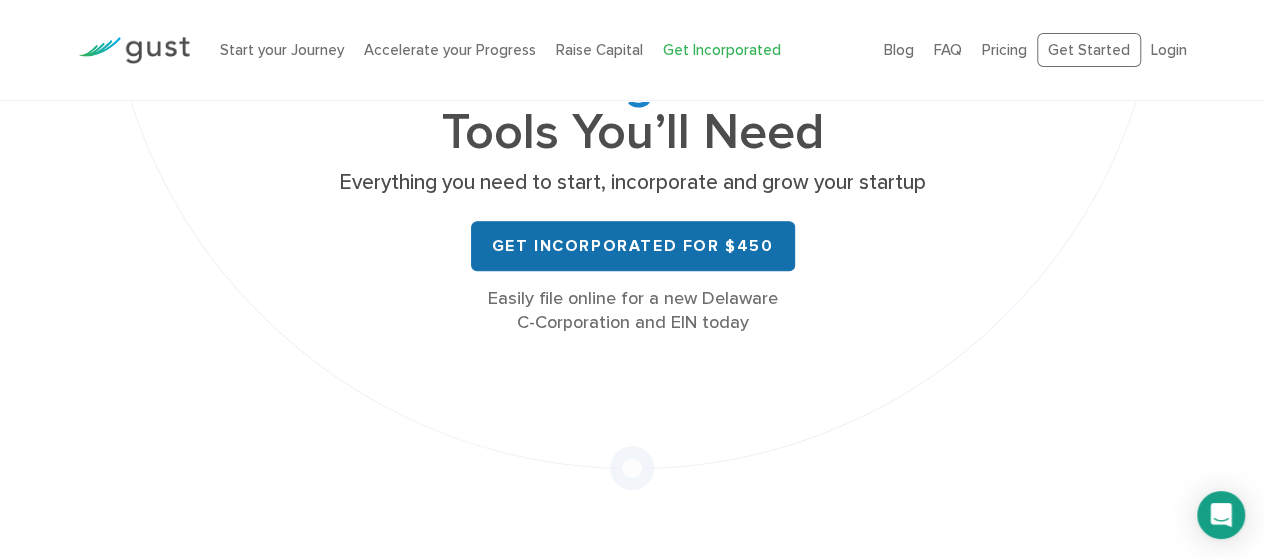 click on "Get Incorporated for $450" at bounding box center [633, 246] 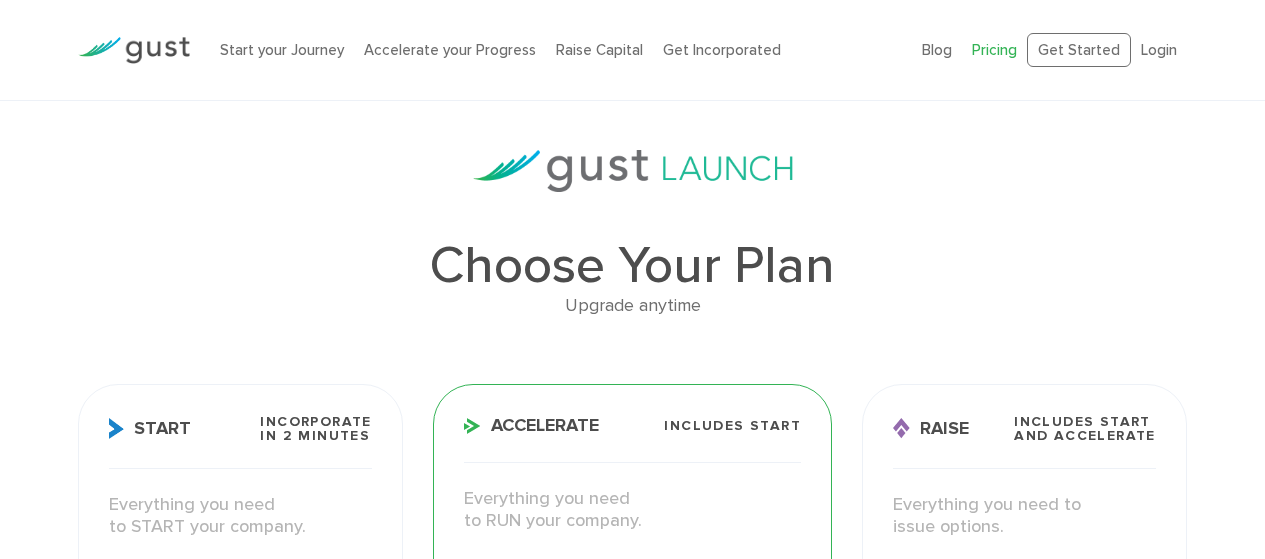 scroll, scrollTop: 396, scrollLeft: 0, axis: vertical 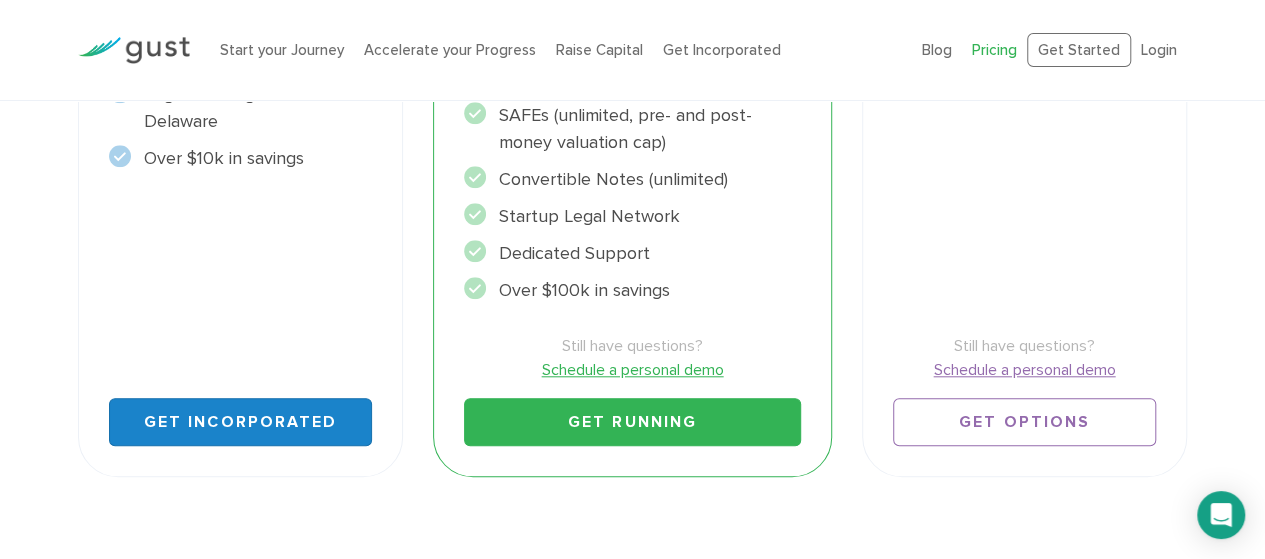 click on "Get Incorporated" at bounding box center (240, 422) 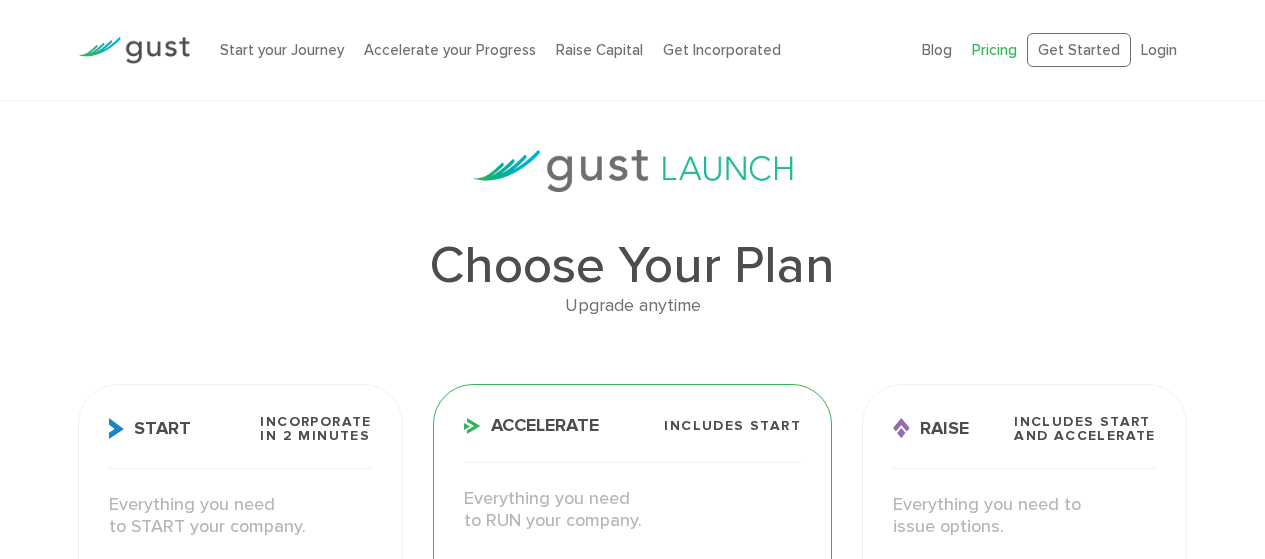 scroll, scrollTop: 458, scrollLeft: 0, axis: vertical 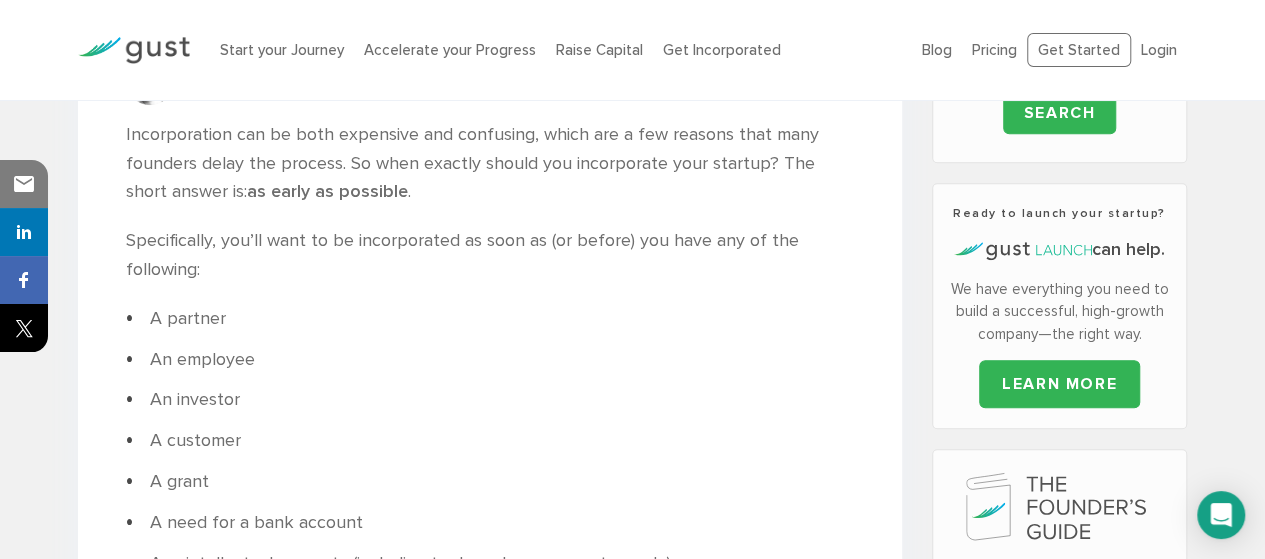 click on "Start your Journey" at bounding box center (282, 50) 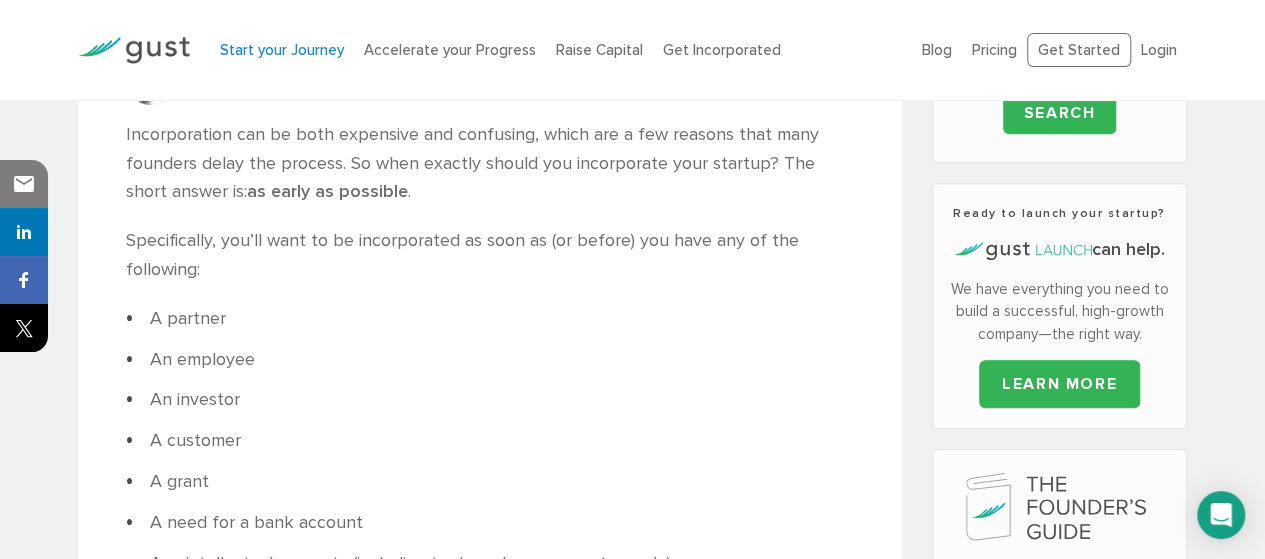click on "Start your Journey" at bounding box center [282, 50] 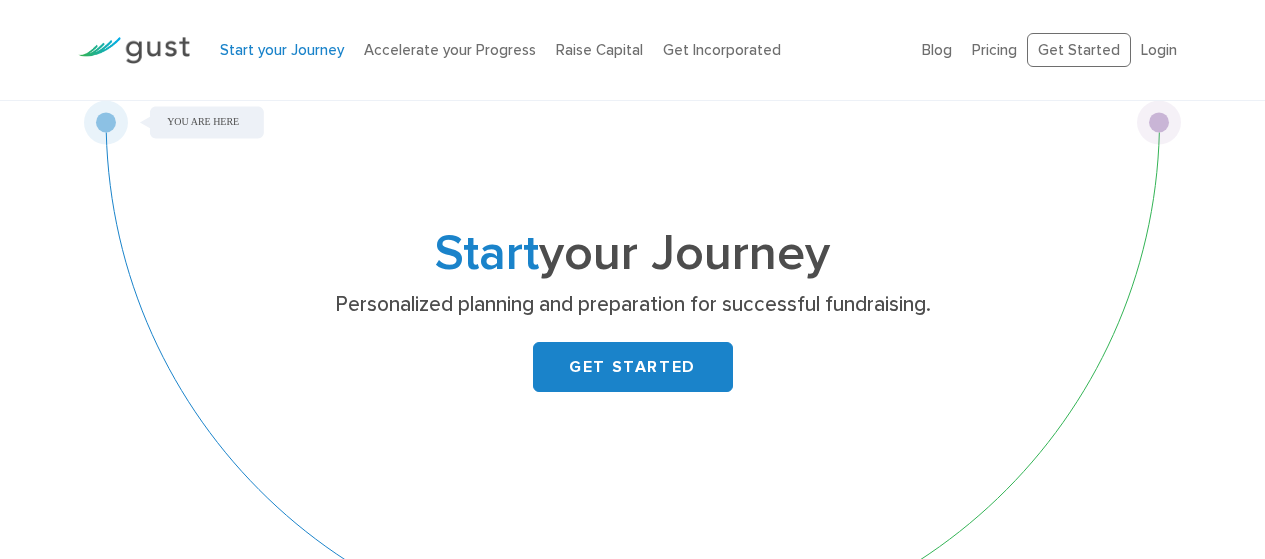 scroll, scrollTop: 1911, scrollLeft: 0, axis: vertical 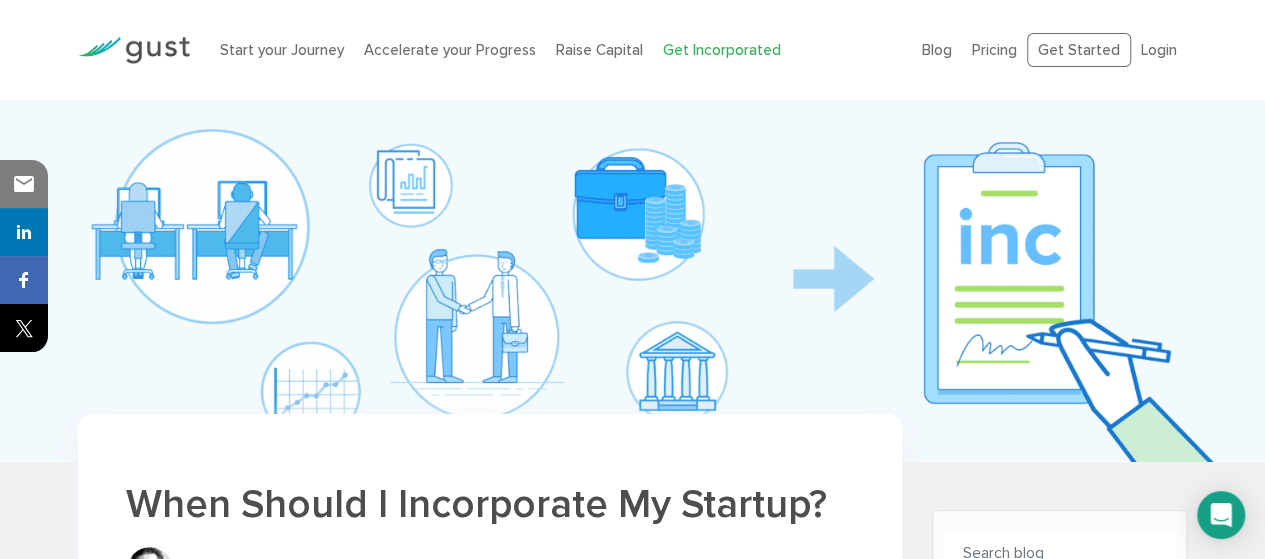 click on "Get Incorporated" at bounding box center (722, 50) 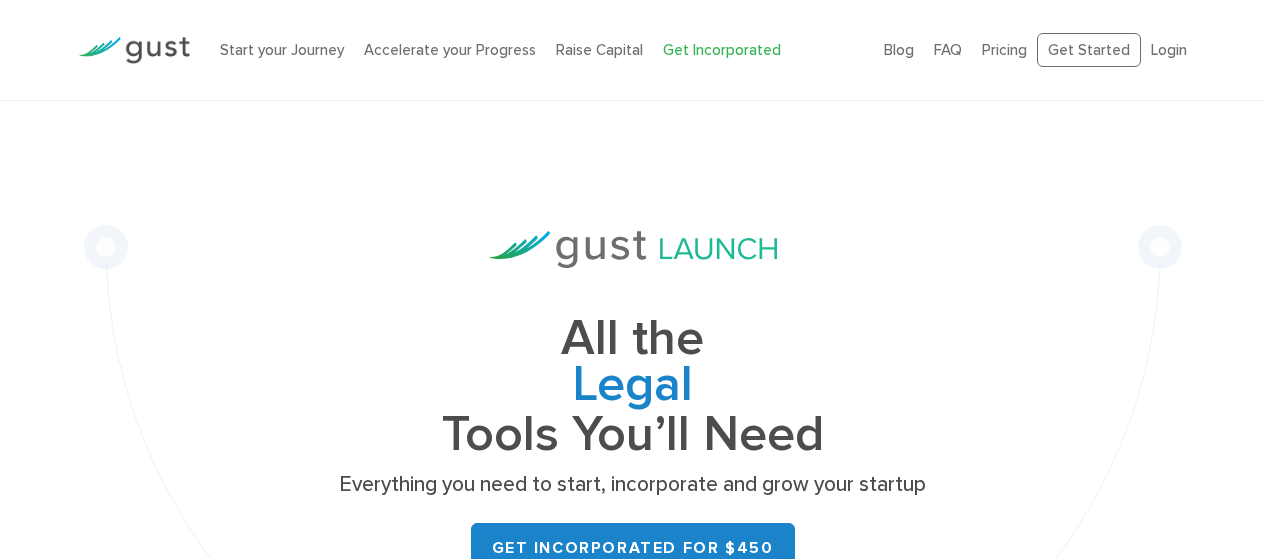 scroll, scrollTop: 257, scrollLeft: 0, axis: vertical 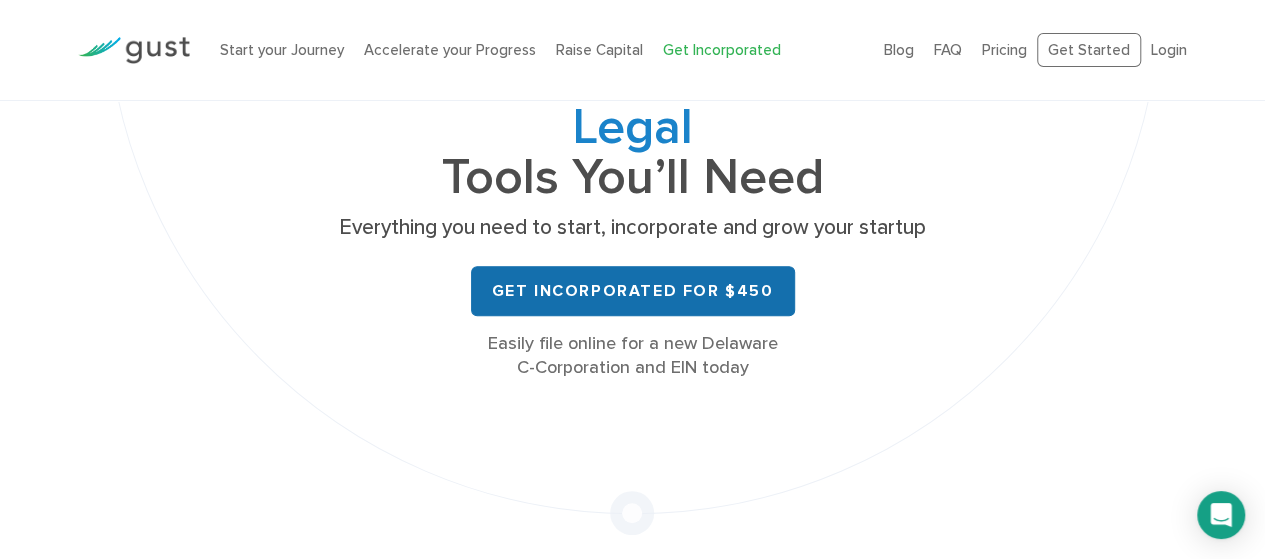 click on "Get Incorporated for $450" at bounding box center (633, 291) 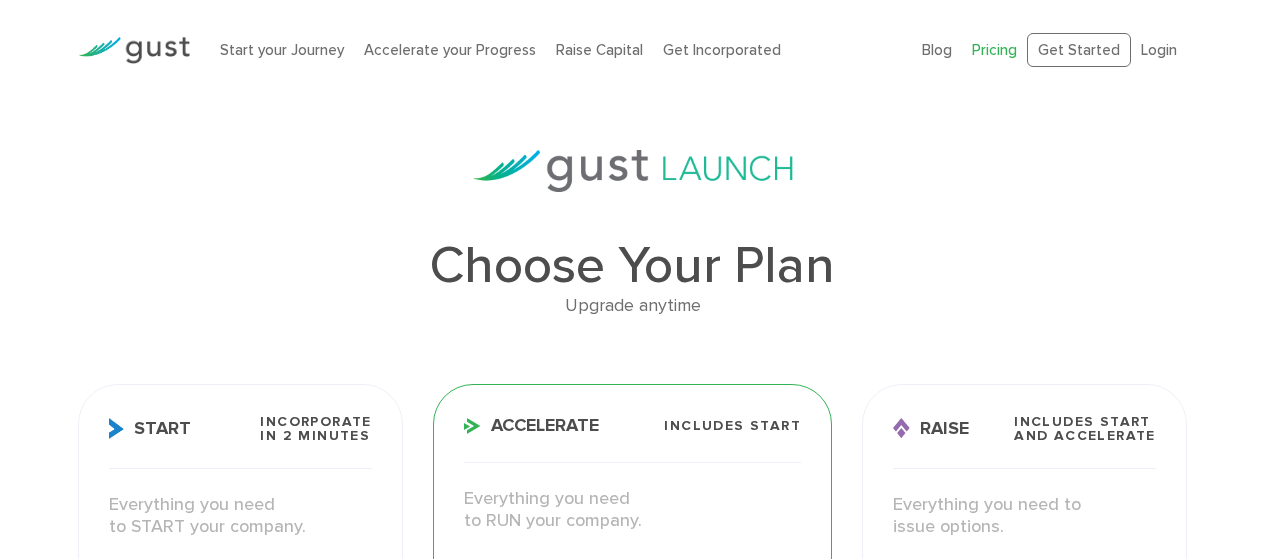 scroll, scrollTop: 0, scrollLeft: 0, axis: both 